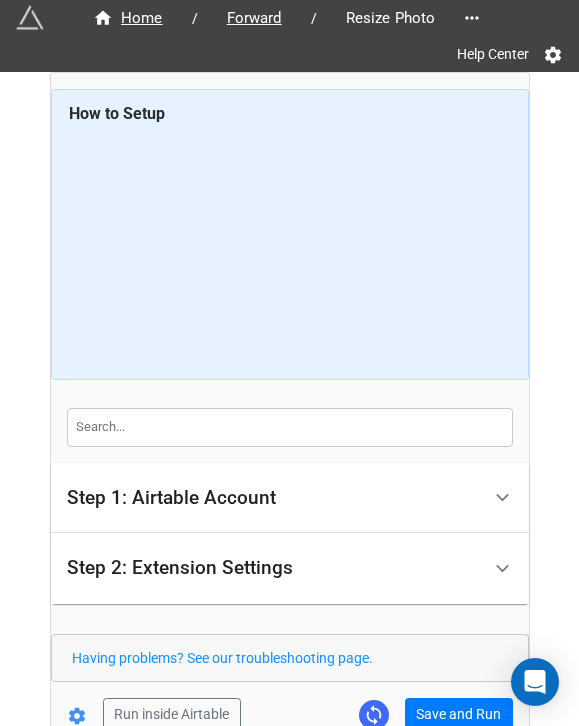 scroll, scrollTop: 0, scrollLeft: 0, axis: both 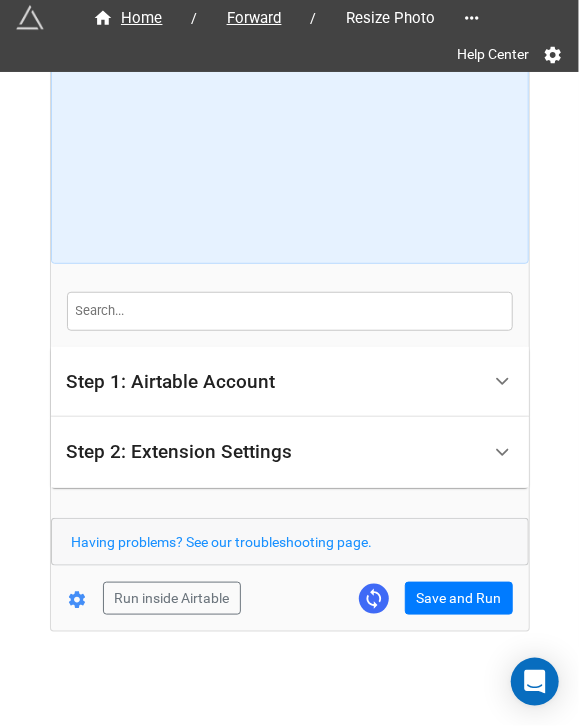 click on "Resized Images Airtable Field The field where the resized images will be stored. If a file in the Original Images Airtable Field is not suppored (e.g. PDF), then we will save the original file in the new field without resizing it. This field must be an 'Attachment' Field. KG Photo_Small Image Scale (Only if not using width/height) Only use this if you're not using width and height. If you input 0.5, that will shrink the images in half. .25 Image Width (Only if not using scale) Only use this if you're not using 'scale'. If a height is not specified, the images will be resized to the given width, while maintaining the aspect ratio. Image Height (Only if not using scale) Convert images to JPEG Advanced" at bounding box center (290, 294) 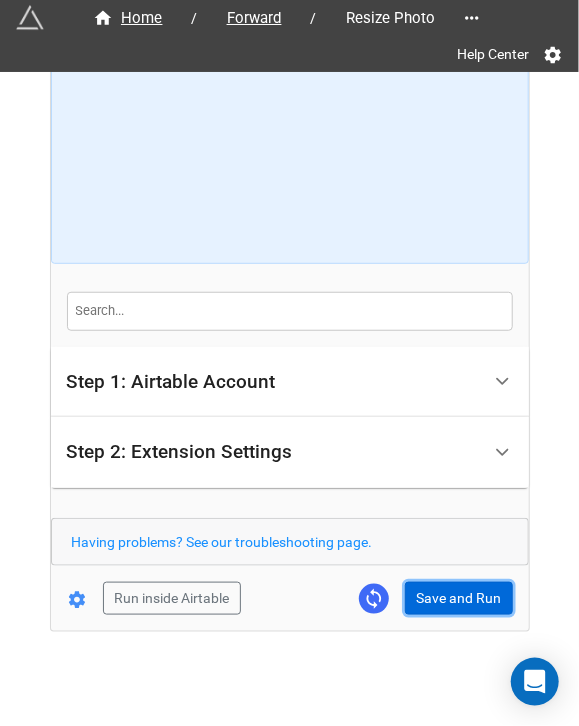 click on "Save and Run" at bounding box center [459, 599] 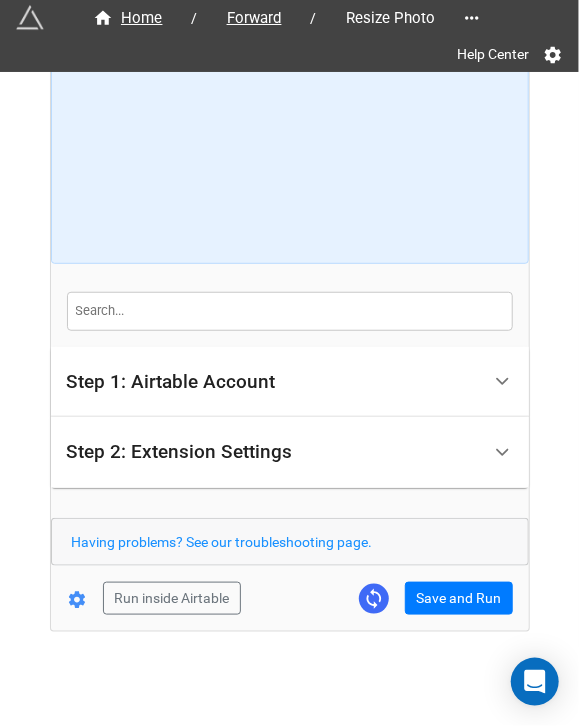 click on "Resized Images Airtable Field The field where the resized images will be stored. If a file in the Original Images Airtable Field is not suppored (e.g. PDF), then we will save the original file in the new field without resizing it. This field must be an 'Attachment' Field. KG Photo_Small Image Scale (Only if not using width/height) Only use this if you're not using width and height. If you input 0.5, that will shrink the images in half. .25 Image Width (Only if not using scale) Only use this if you're not using 'scale'. If a height is not specified, the images will be resized to the given width, while maintaining the aspect ratio. Image Height (Only if not using scale) Convert images to JPEG Advanced" at bounding box center [290, 294] 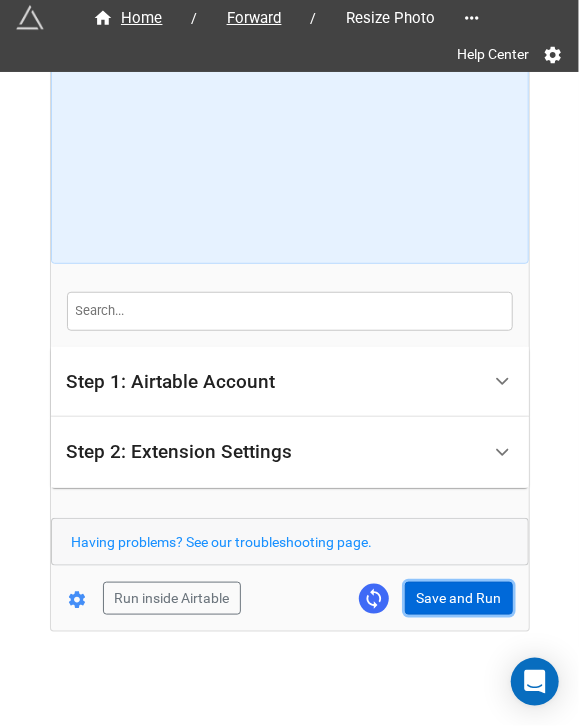 click on "Save and Run" at bounding box center [459, 599] 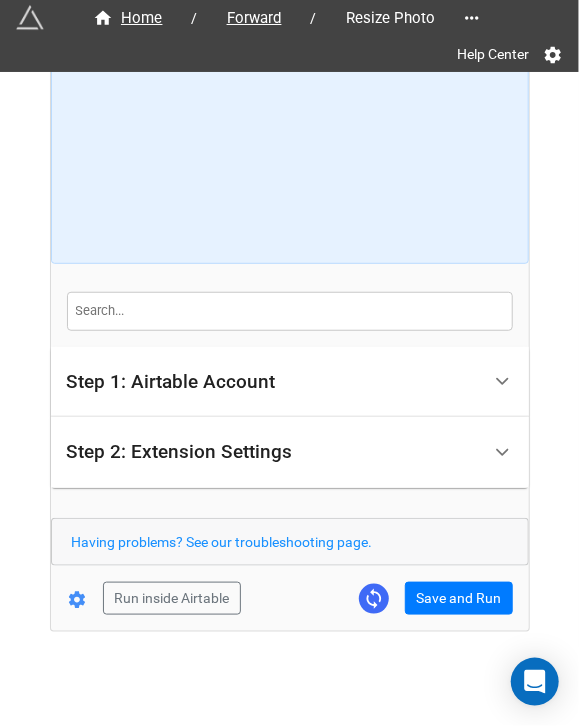 click on "Home / Forward / Resize Photo Help Center How to Setup Step 1: Airtable Account Airtable User API Key [PERSON] Airtable Base Kfriday Airtable Table Forward Filtering Master Step 2: Extension Settings Original Images Airtable Field The field that contains the images that you'd like to resize. This field must be an 'Attachment' Field. KG Photo_BIG Resized Images Airtable Field The field where the resized images will be stored. If a file in the Original Images Airtable Field is not suppored (e.g. PDF), then we will save the original file in the new field without resizing it. This field must be an 'Attachment' Field. KG Photo_Small Image Scale (Only if not using width/height) Only use this if you're not using width and height. If you input 0.5, that will shrink the images in half. .25 Image Width (Only if not using scale) Only use this if you're not using 'scale'. If a height is not specified, the images will be resized to the given width, while maintaining the aspect ratio. Convert images to JPEG Advanced" at bounding box center [290, 294] 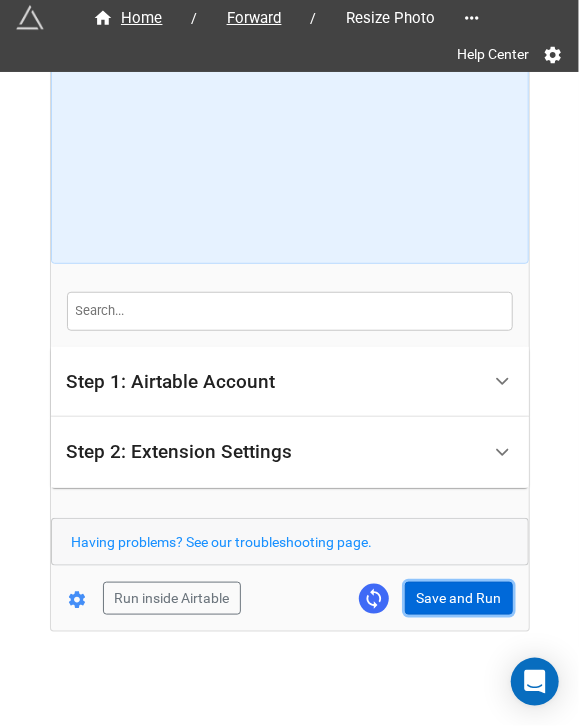 click on "Save and Run" at bounding box center [459, 599] 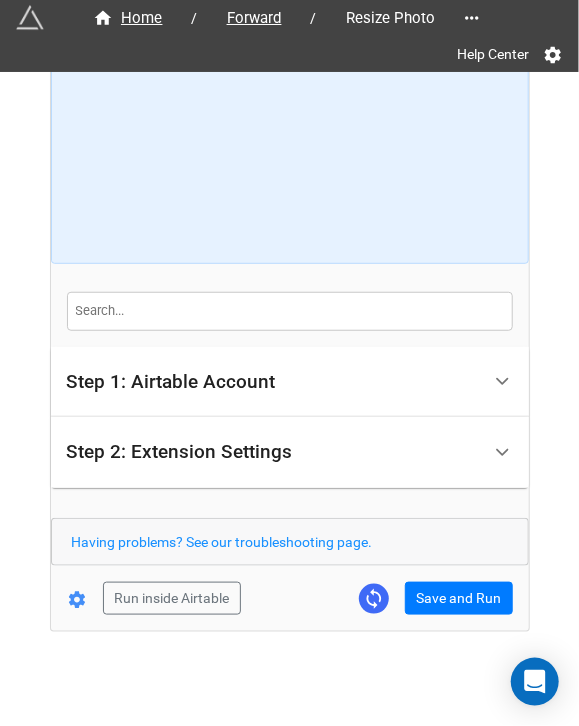 click on "Resized Images Airtable Field The field where the resized images will be stored. If a file in the Original Images Airtable Field is not suppored (e.g. PDF), then we will save the original file in the new field without resizing it. This field must be an 'Attachment' Field. KG Photo_Small Image Scale (Only if not using width/height) Only use this if you're not using width and height. If you input 0.5, that will shrink the images in half. .25 Image Width (Only if not using scale) Only use this if you're not using 'scale'. If a height is not specified, the images will be resized to the given width, while maintaining the aspect ratio. Image Height (Only if not using scale) Convert images to JPEG Advanced" at bounding box center [290, 294] 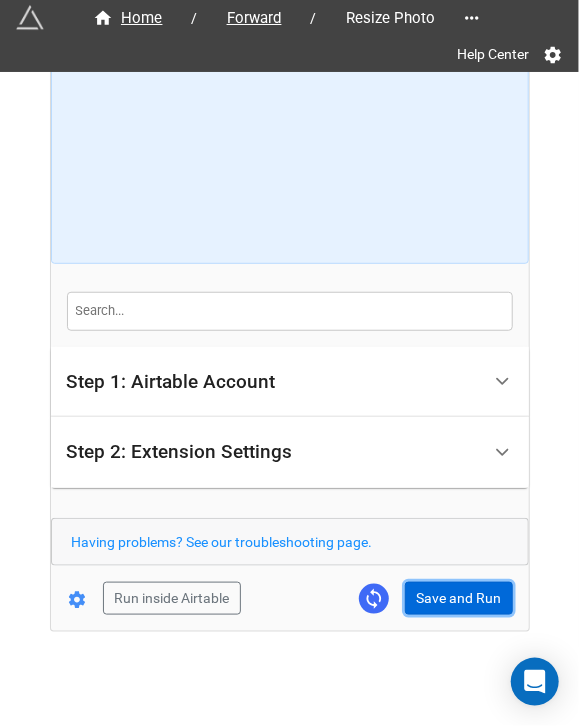 click on "Save and Run" at bounding box center (459, 599) 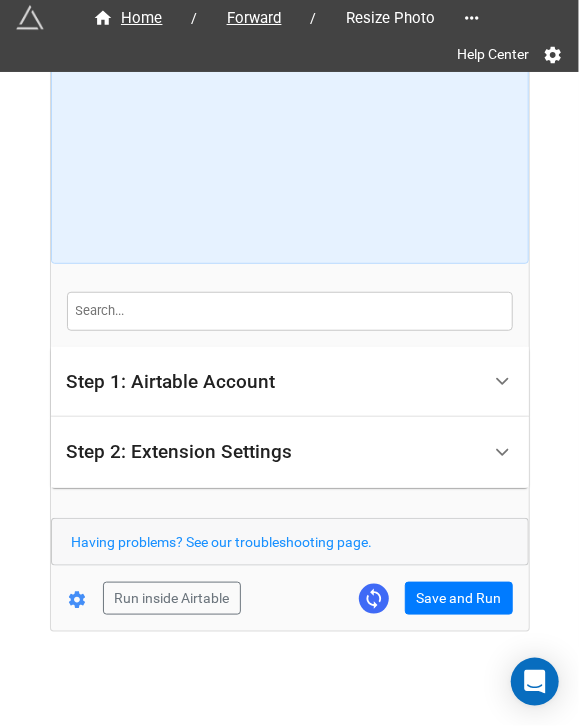 click on "Resized Images Airtable Field The field where the resized images will be stored. If a file in the Original Images Airtable Field is not suppored (e.g. PDF), then we will save the original file in the new field without resizing it. This field must be an 'Attachment' Field. KG Photo_Small Image Scale (Only if not using width/height) Only use this if you're not using width and height. If you input 0.5, that will shrink the images in half. .25 Image Width (Only if not using scale) Only use this if you're not using 'scale'. If a height is not specified, the images will be resized to the given width, while maintaining the aspect ratio. Image Height (Only if not using scale) Convert images to JPEG Advanced" at bounding box center [290, 294] 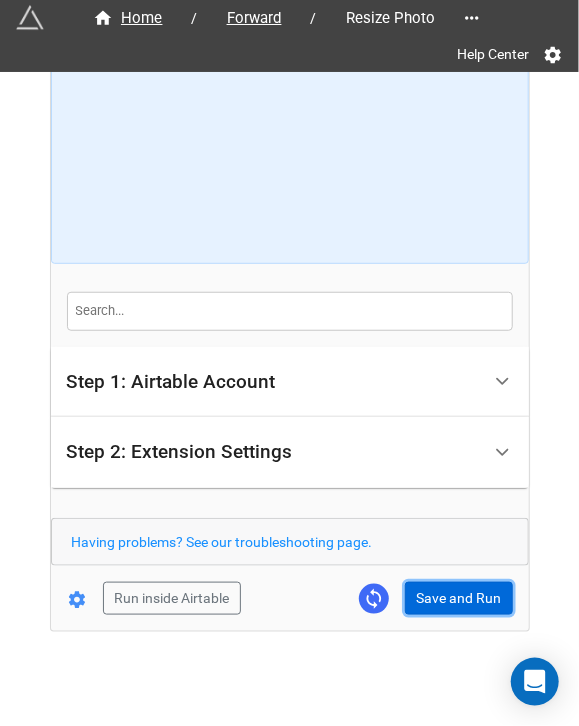 click on "Save and Run" at bounding box center [459, 599] 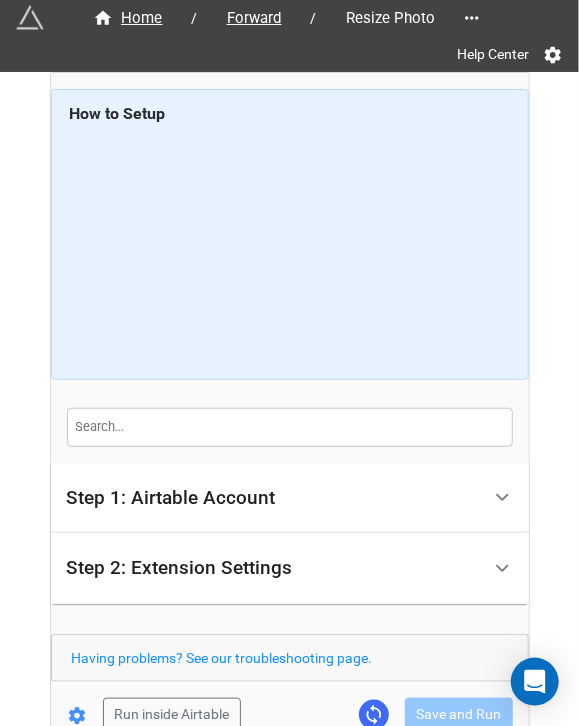 scroll, scrollTop: 116, scrollLeft: 0, axis: vertical 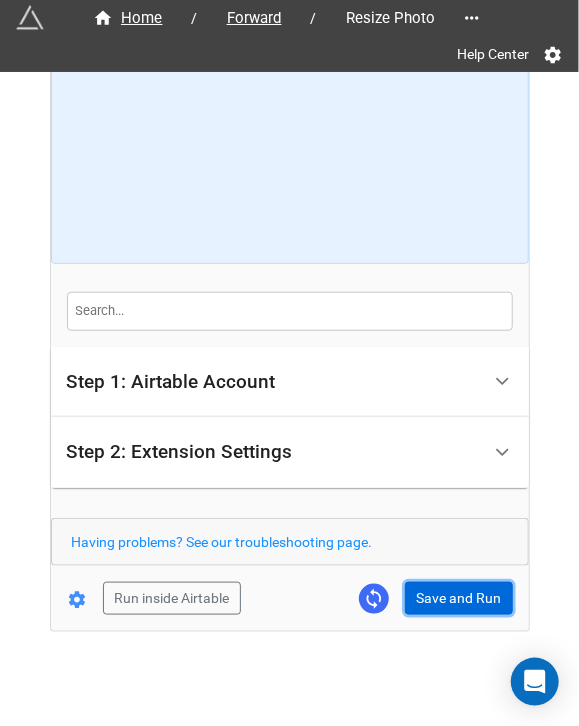 click on "Save and Run" at bounding box center [459, 599] 